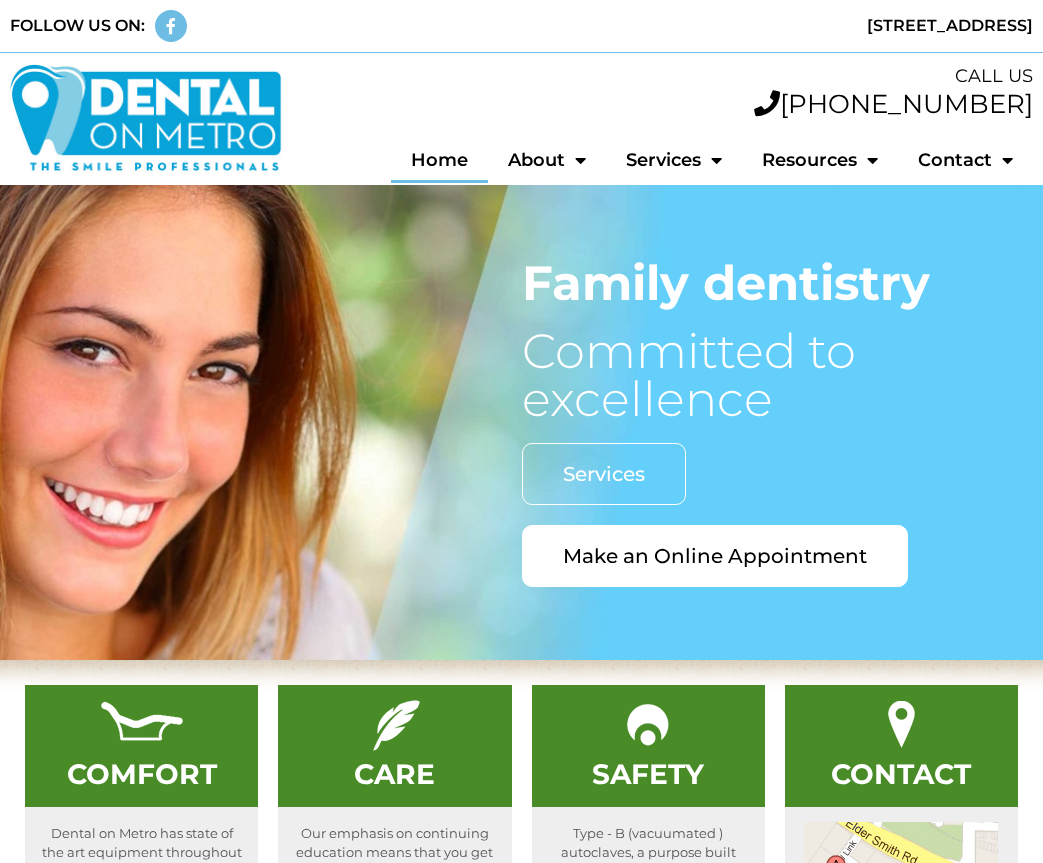 scroll, scrollTop: 855, scrollLeft: 0, axis: vertical 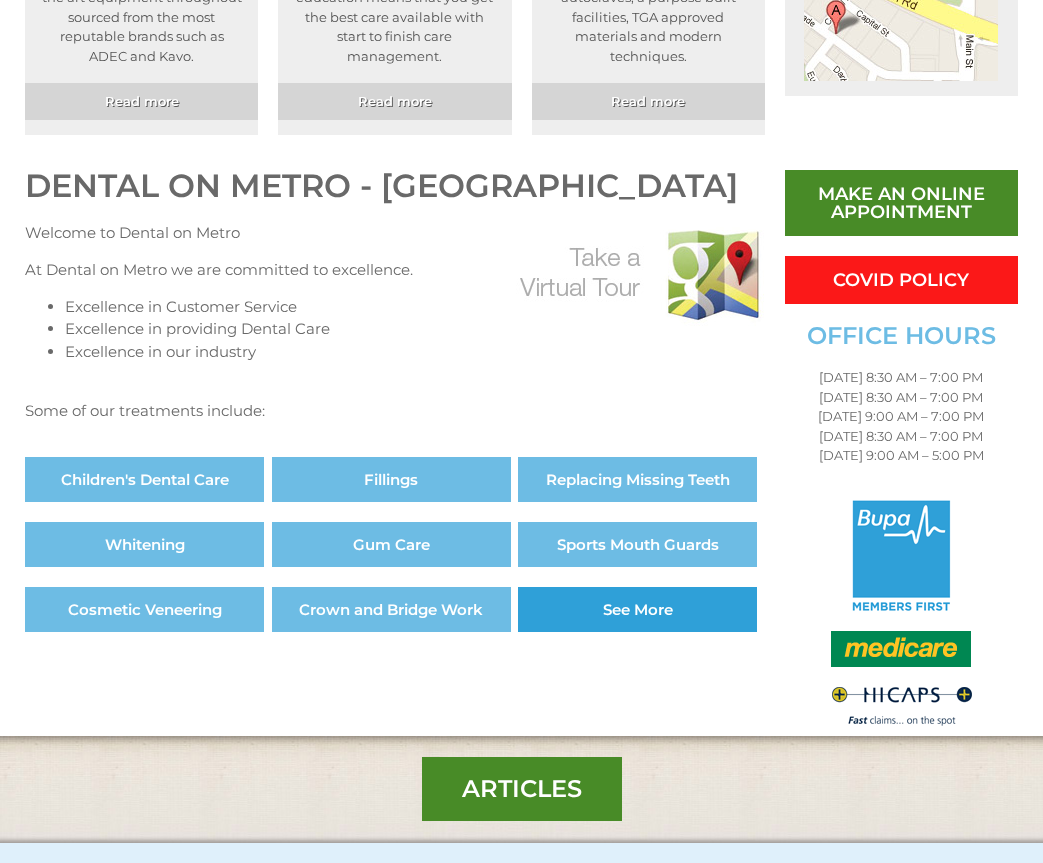 click on "See More" at bounding box center [638, 609] 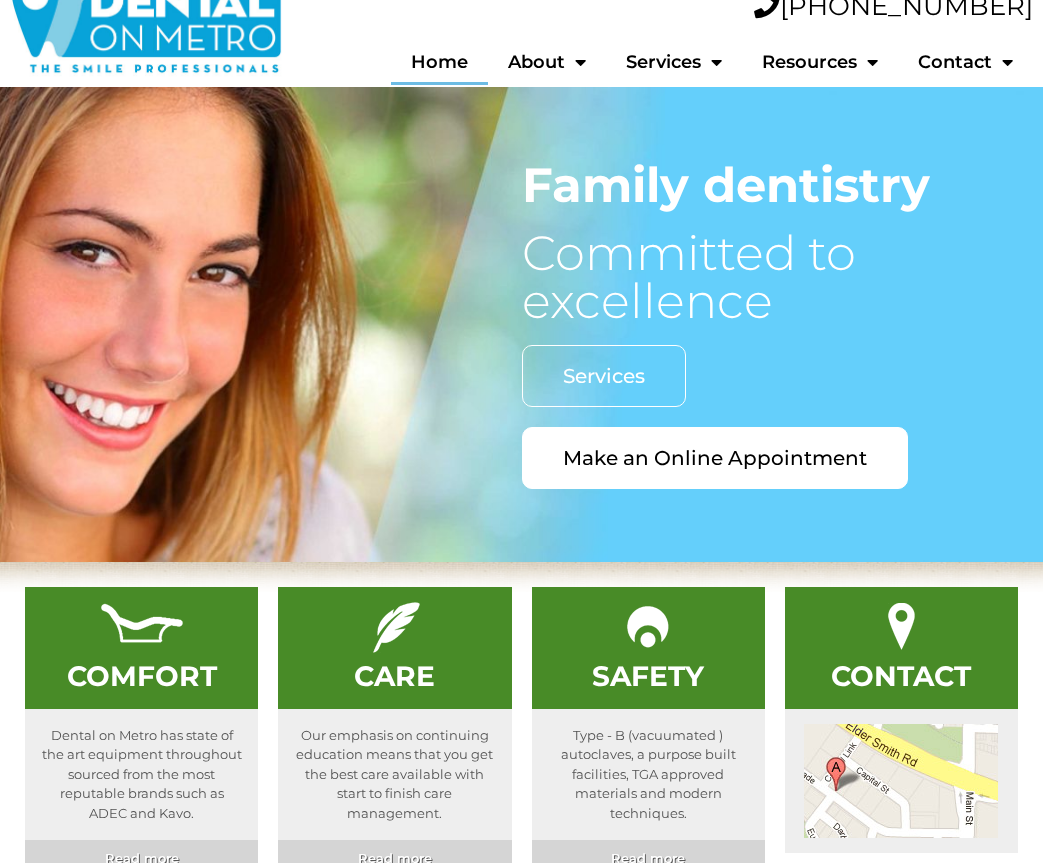 scroll, scrollTop: 0, scrollLeft: 0, axis: both 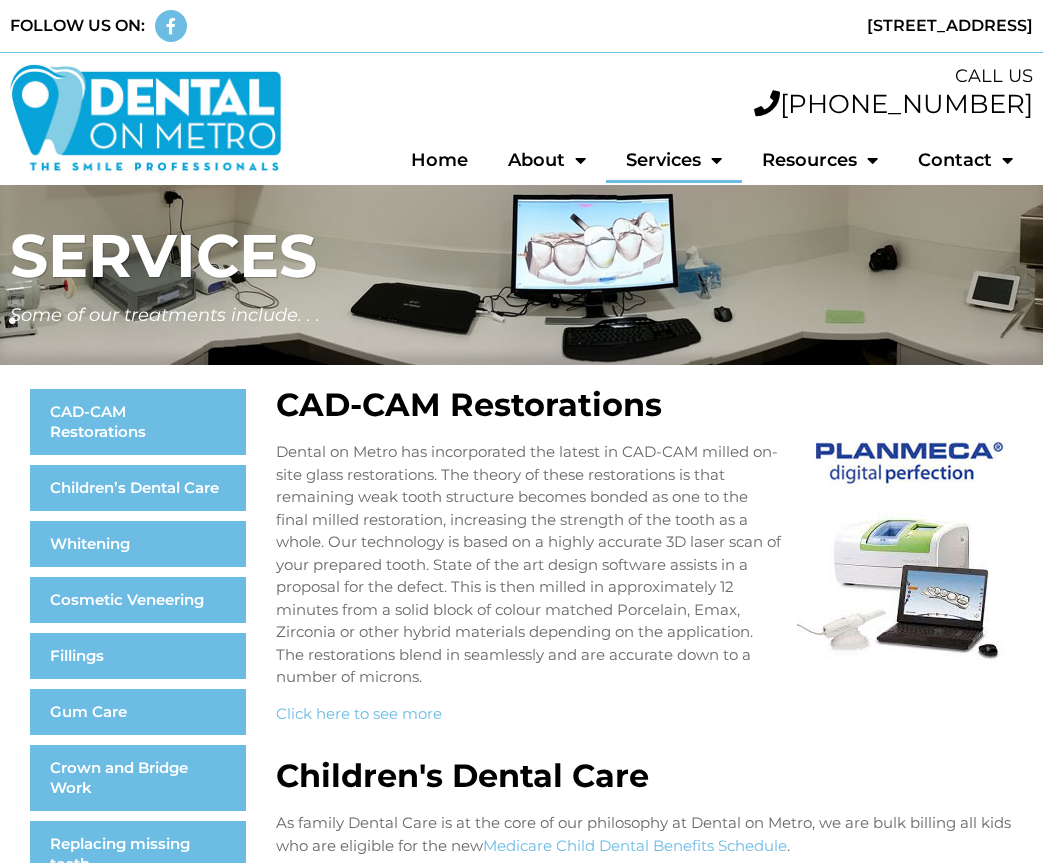 click on "Dental on Metro has incorporated the latest in CAD-CAM milled on-site glass restorations. The theory of these restorations is that remaining weak tooth structure becomes bonded as one to the final milled restoration, increasing the strength of the tooth as a whole. Our technology is based on a highly accurate 3D laser scan of your prepared tooth. State of the art design software assists in a proposal for the defect. This is then milled in approximately 12 minutes from a solid block of colour matched Porcelain, Emax, Zirconia or other hybrid materials depending on the application. The restorations blend in seamlessly and are accurate down to a number of microns." at bounding box center (644, 565) 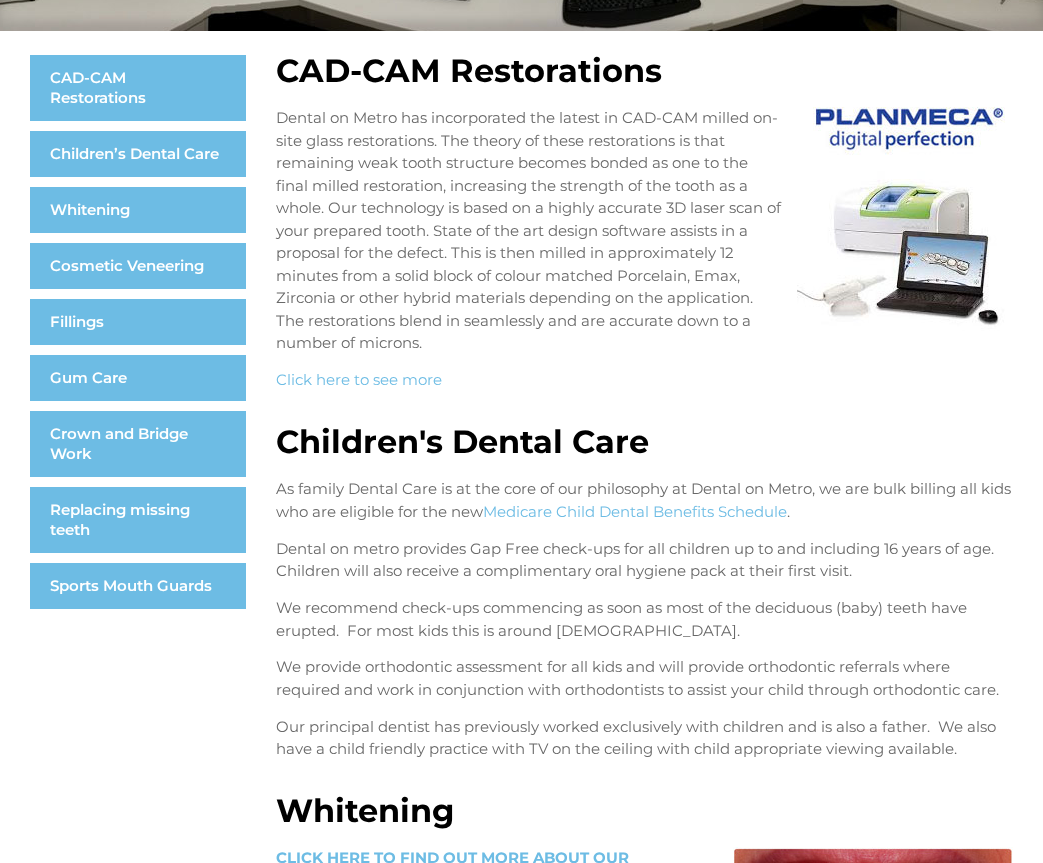 scroll, scrollTop: 333, scrollLeft: 0, axis: vertical 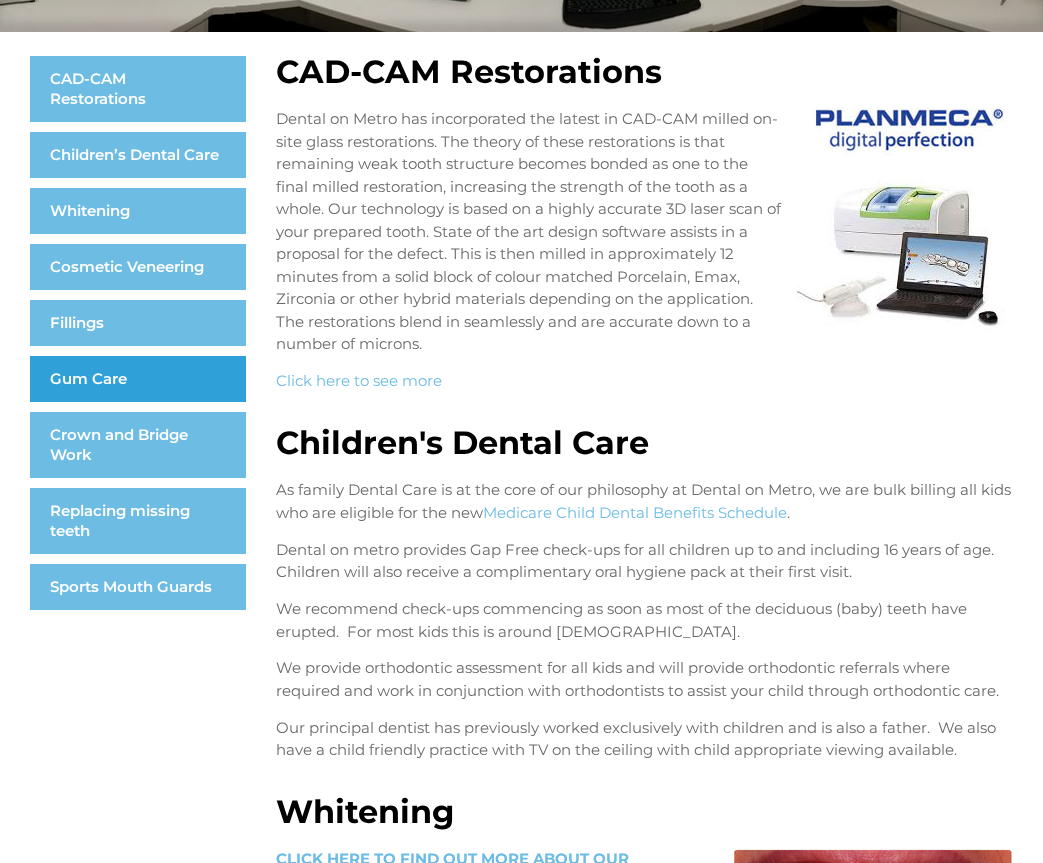 click on "Gum Care" 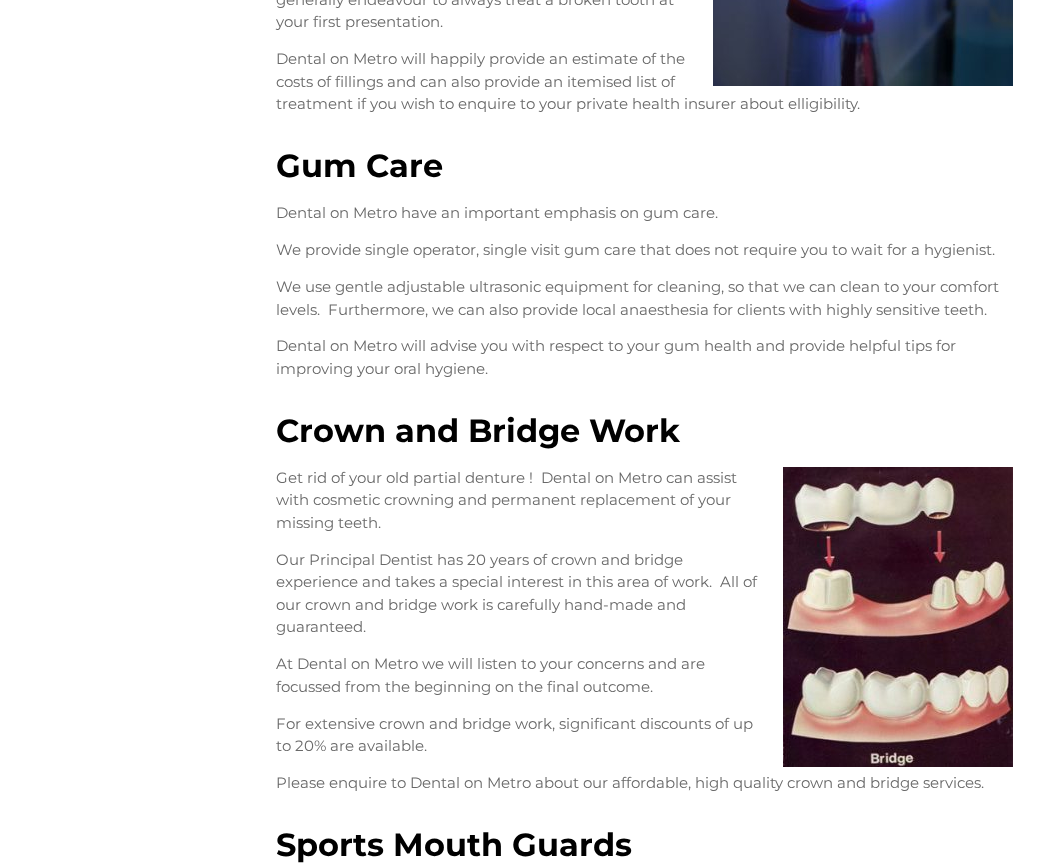 scroll, scrollTop: 2167, scrollLeft: 0, axis: vertical 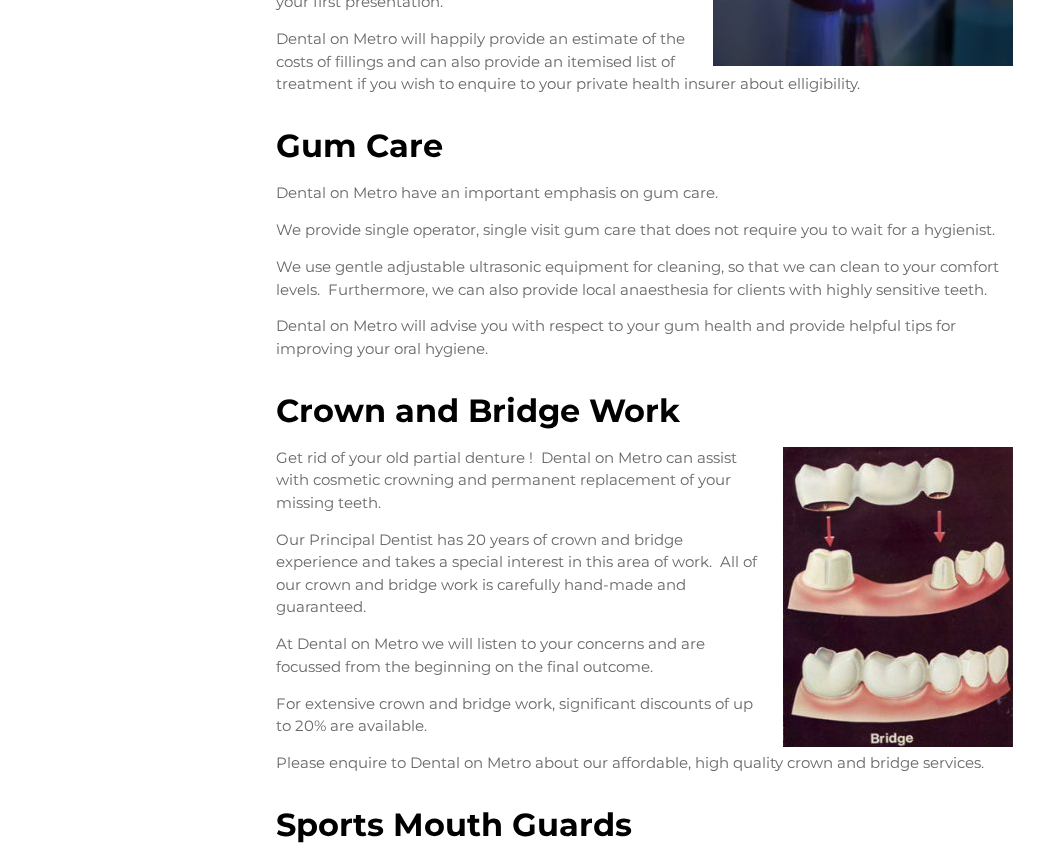click on "CAD-CAM Restorations
Children’s Dental Care
Whitening
Cosmetic Veneering
Fillings
Gum Care
Crown and Bridge Work
Replacing missing teeth
Sports Mouth Guards
CAD-CAM Restorations
Children’s Dental Care
Whitening
Cosmetic Veneering
Fillings
Gum Care
Crown and Bridge Work
Replacing missing teeth
Sports Mouth Guards" at bounding box center [130, -423] 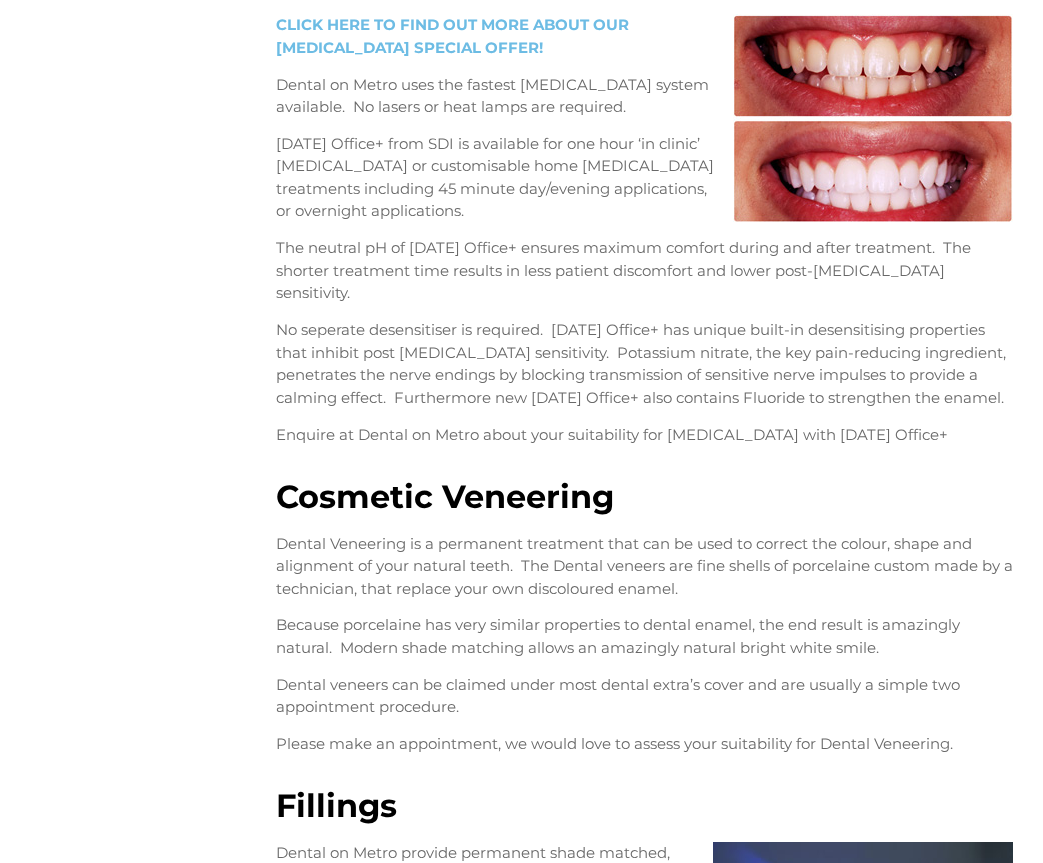 click on "CAD-CAM Restorations
Children’s Dental Care
Whitening
Cosmetic Veneering
Fillings
Gum Care
Crown and Bridge Work
Replacing missing teeth
Sports Mouth Guards
CAD-CAM Restorations
Children’s Dental Care
Whitening
Cosmetic Veneering
Fillings
Gum Care
Crown and Bridge Work
Replacing missing teeth
Sports Mouth Guards" at bounding box center [130, 577] 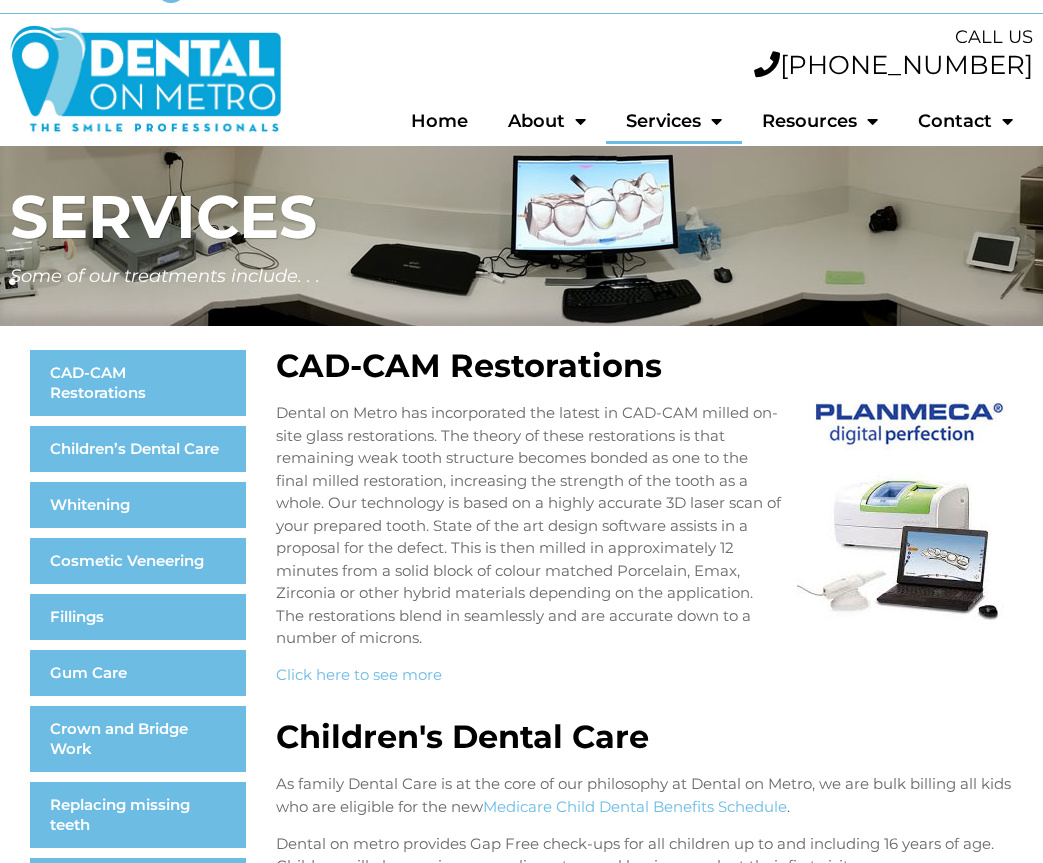 scroll, scrollTop: 0, scrollLeft: 0, axis: both 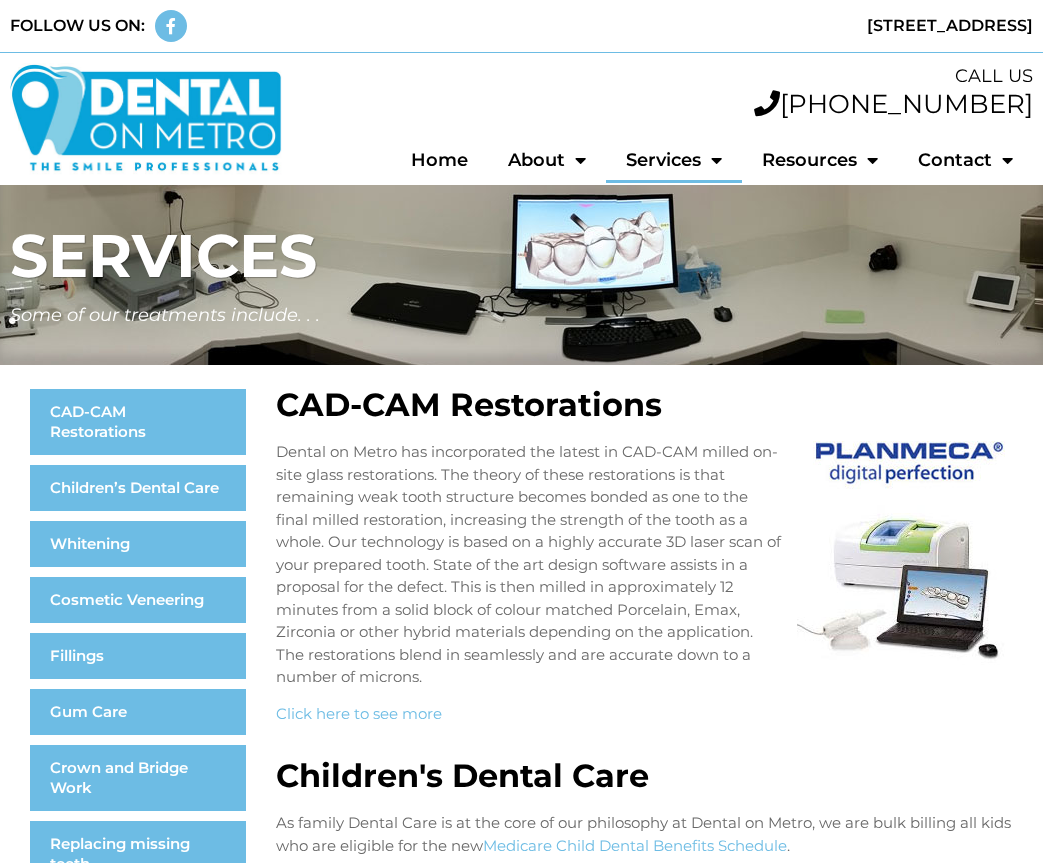 click at bounding box center [146, 119] 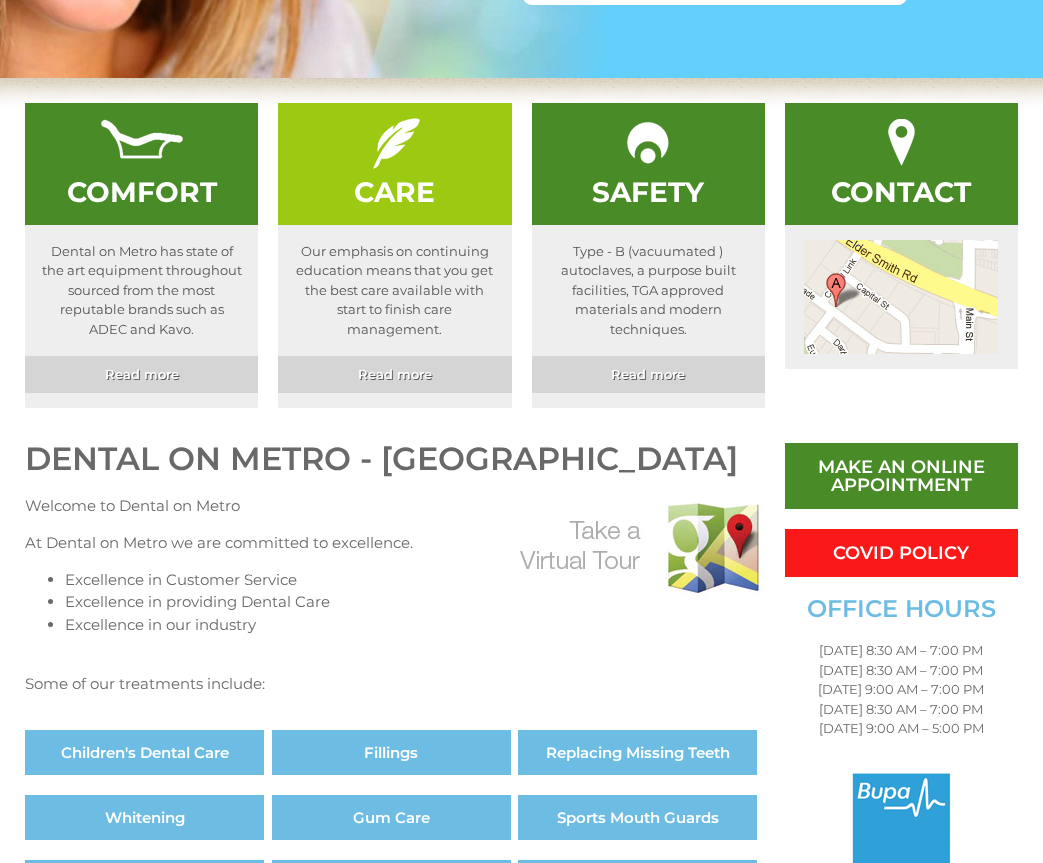 scroll, scrollTop: 667, scrollLeft: 0, axis: vertical 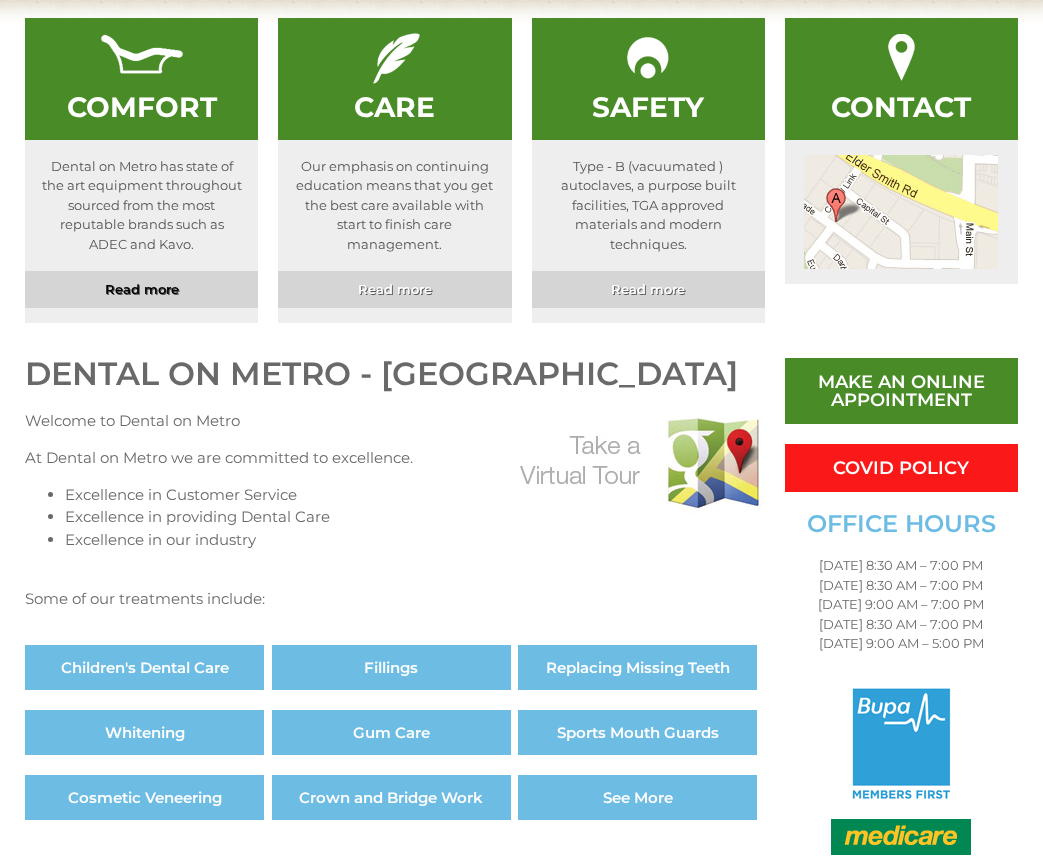 click on "Read more" at bounding box center (142, 289) 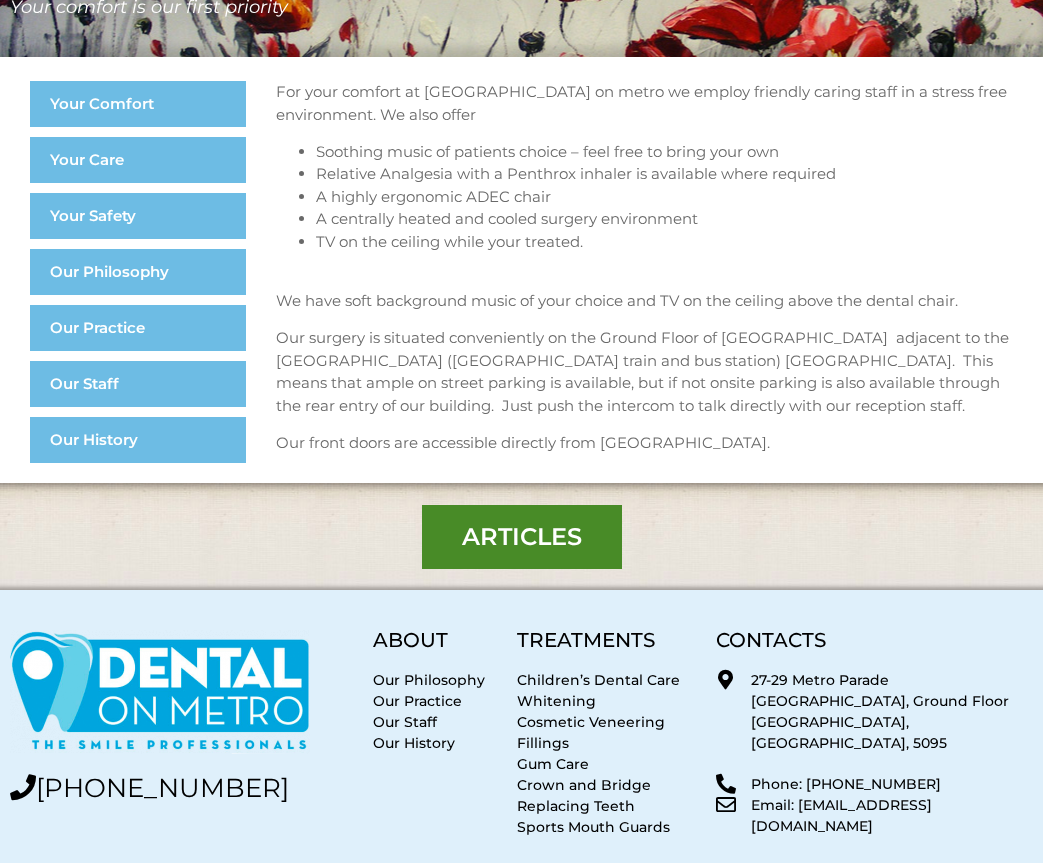 scroll, scrollTop: 333, scrollLeft: 0, axis: vertical 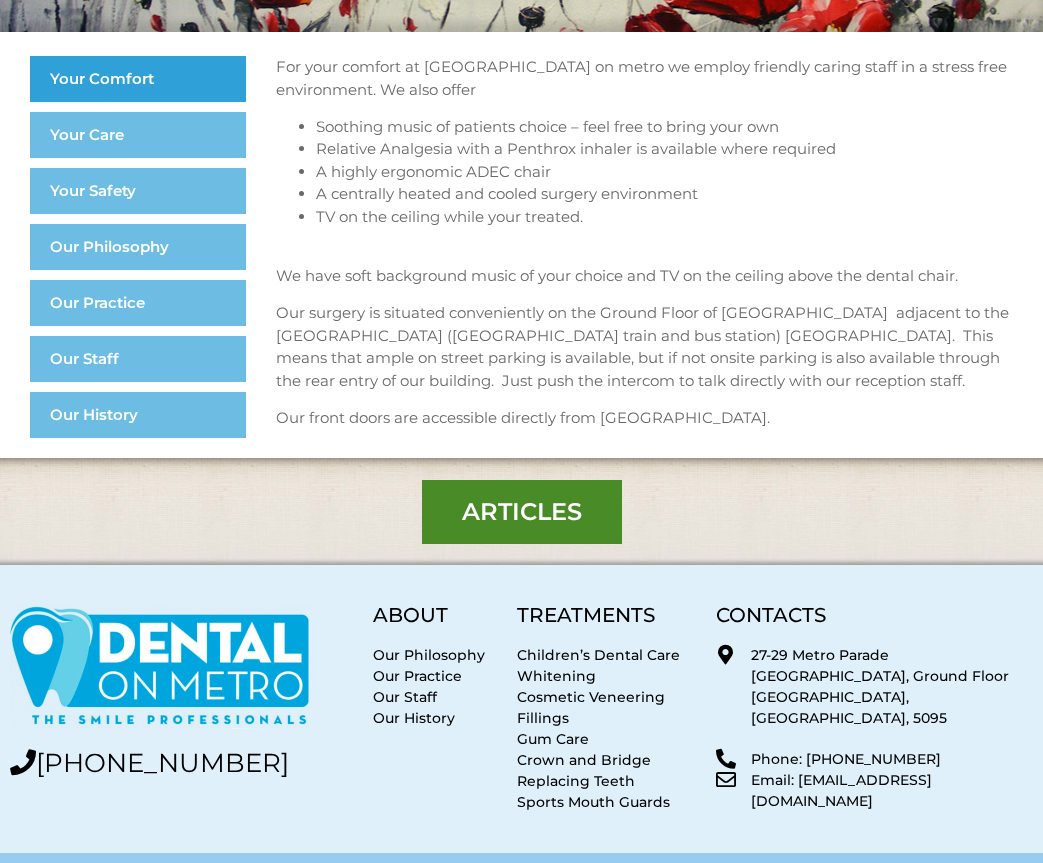 click on "Your Comfort" 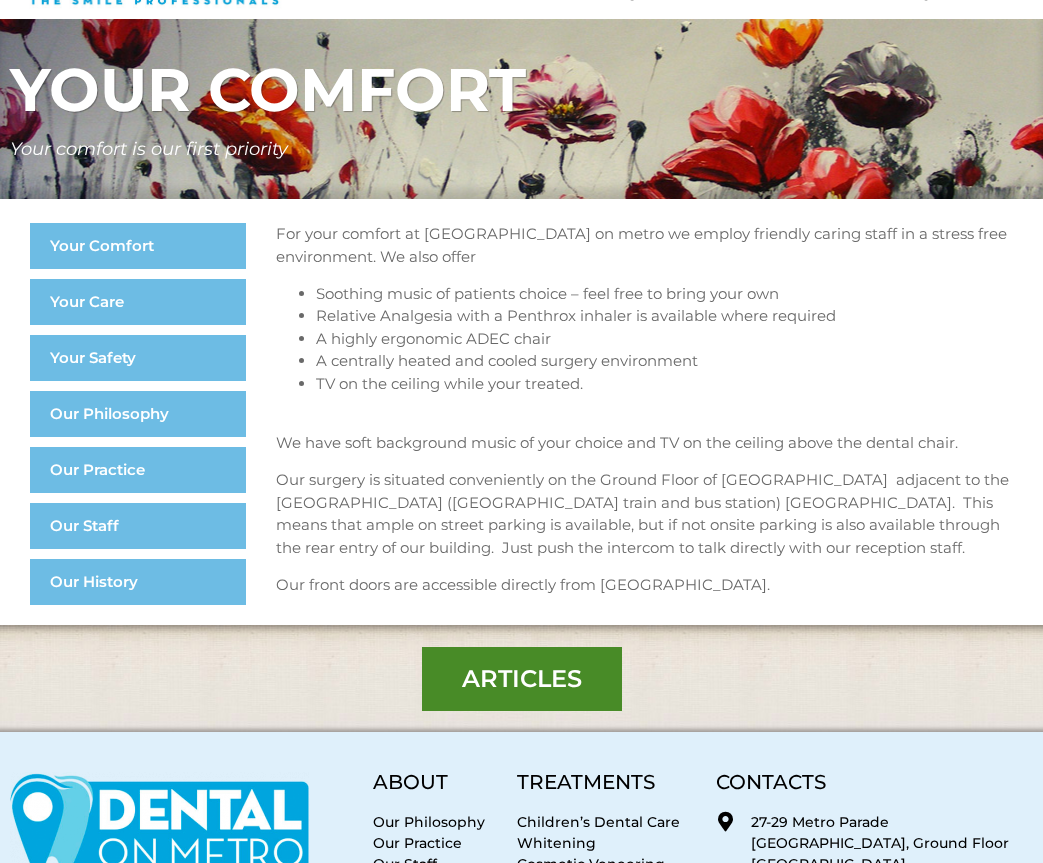 scroll, scrollTop: 167, scrollLeft: 0, axis: vertical 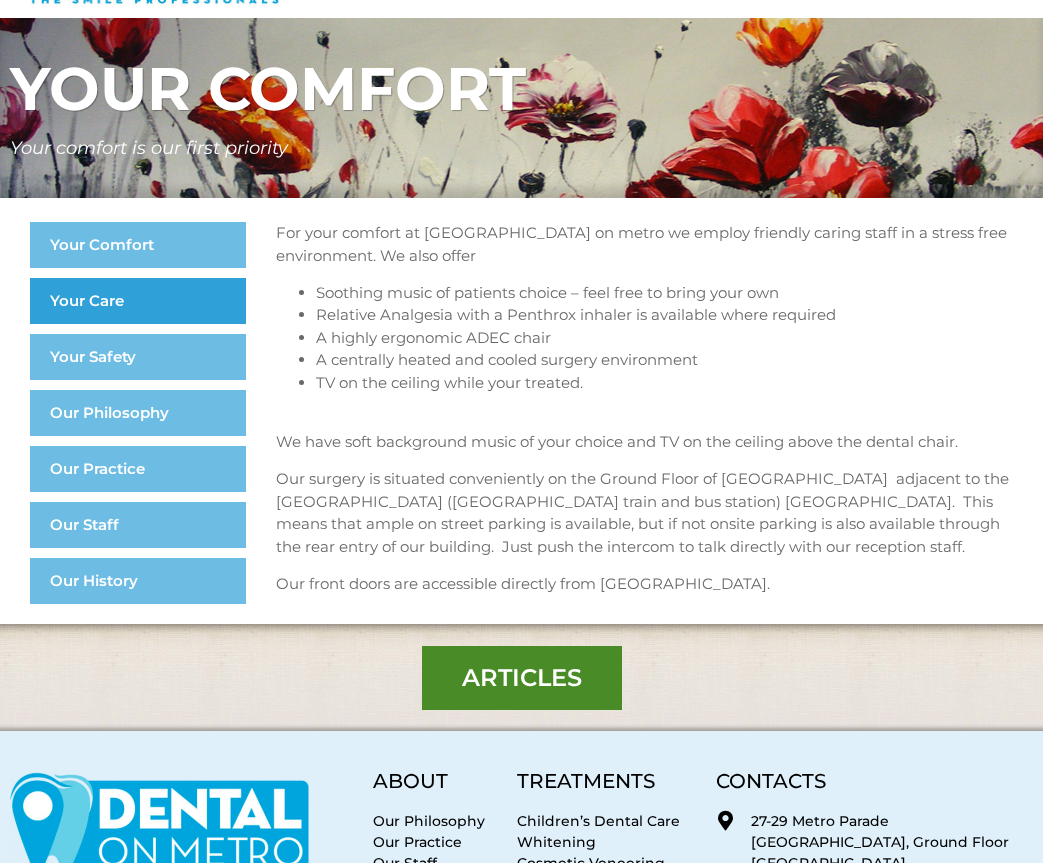 click on "Your Care" 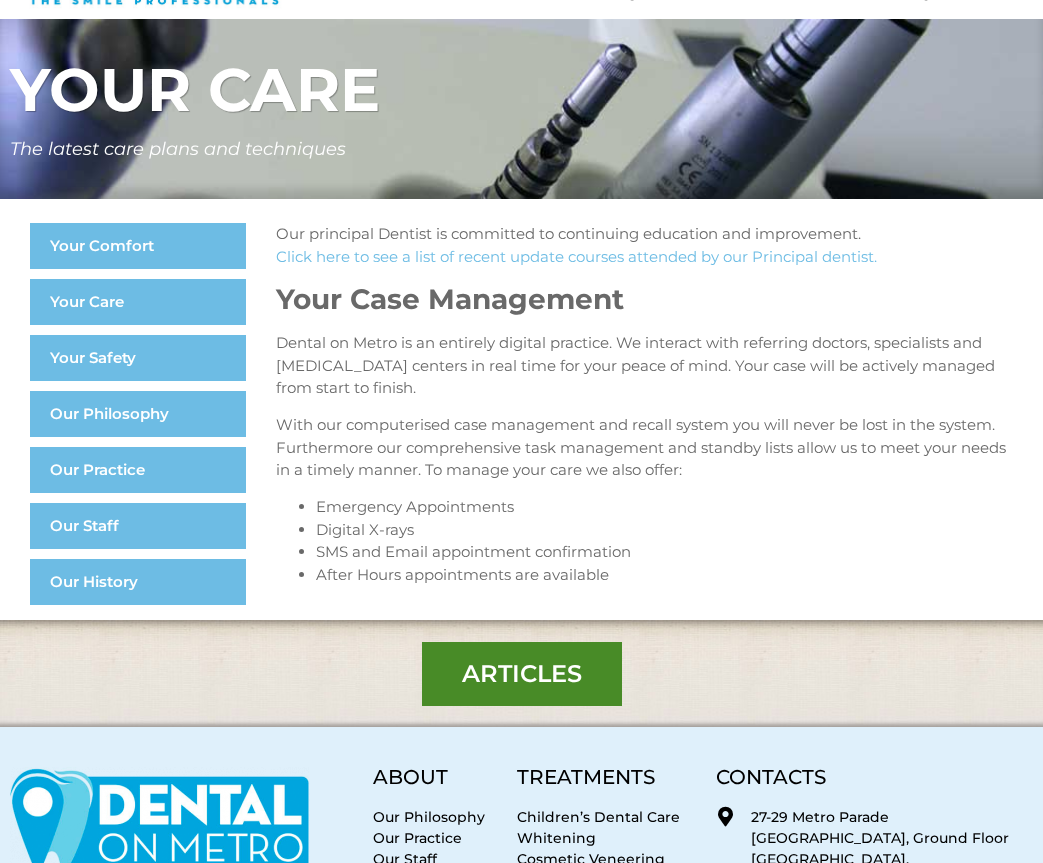 scroll, scrollTop: 167, scrollLeft: 0, axis: vertical 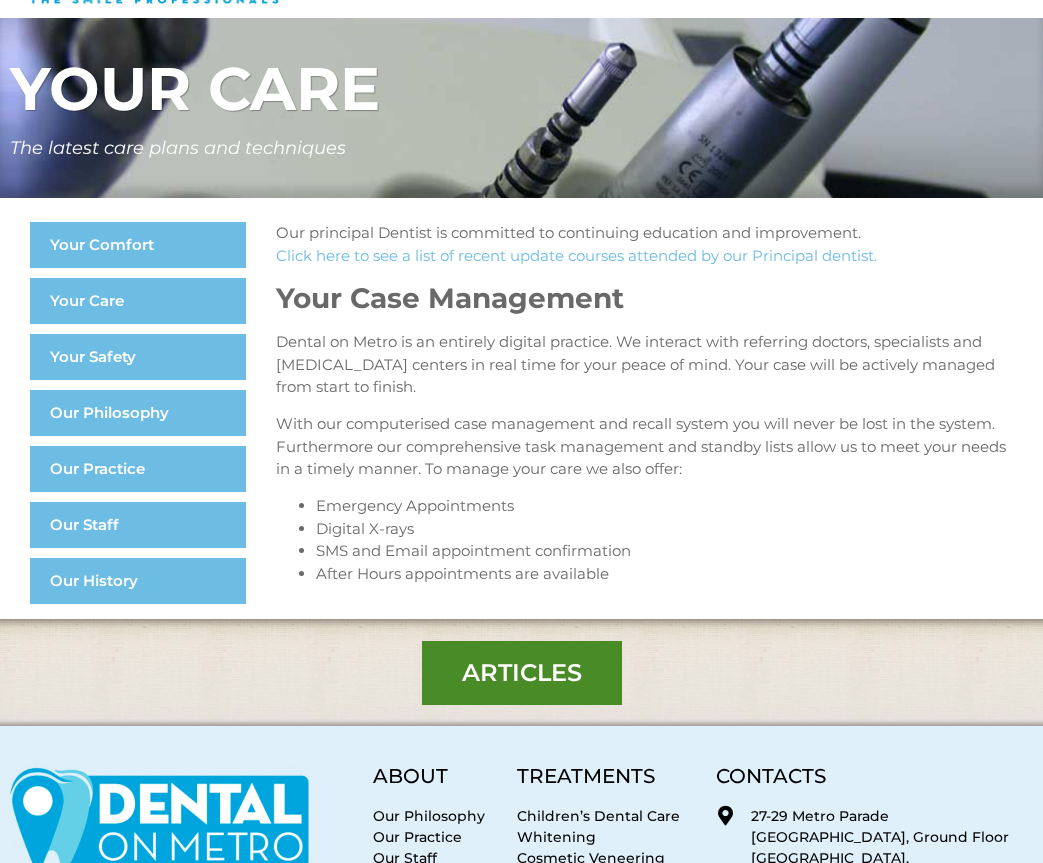 click on "Our principal Dentist is committed to continuing education and improvement. Click here to see a list of recent update courses attended by our Principal dentist. Your Case Management Dental on Metro is an entirely digital practice. We interact with referring doctors, specialists and radiology centers in real time for your peace of mind. Your case will be actively managed from start to finish. With our computerised case management and recall system you will never be lost in the system. Furthermore our comprehensive task management and standby lists allow us to meet your needs in a timely manner. To manage your care we also offer: Emergency Appointments Digital X-rays SMS and Email appointment confirmation After Hours appointments are available" at bounding box center (644, 403) 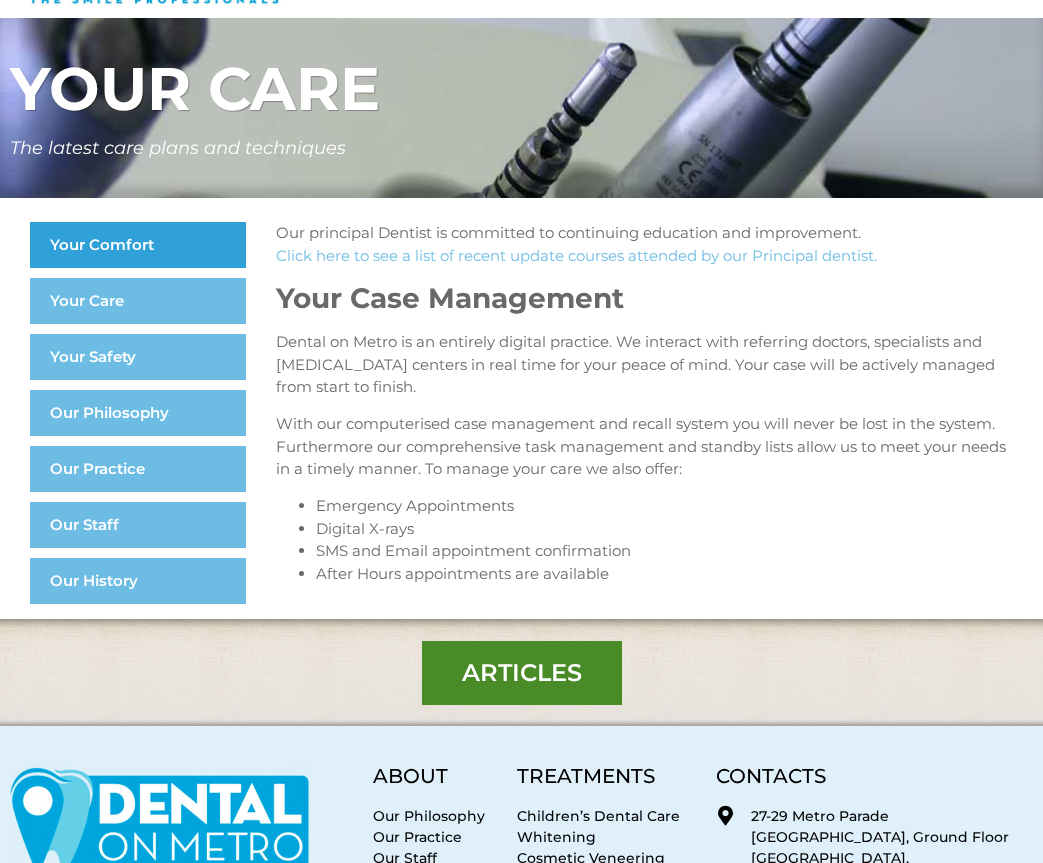 click on "Your Comfort" 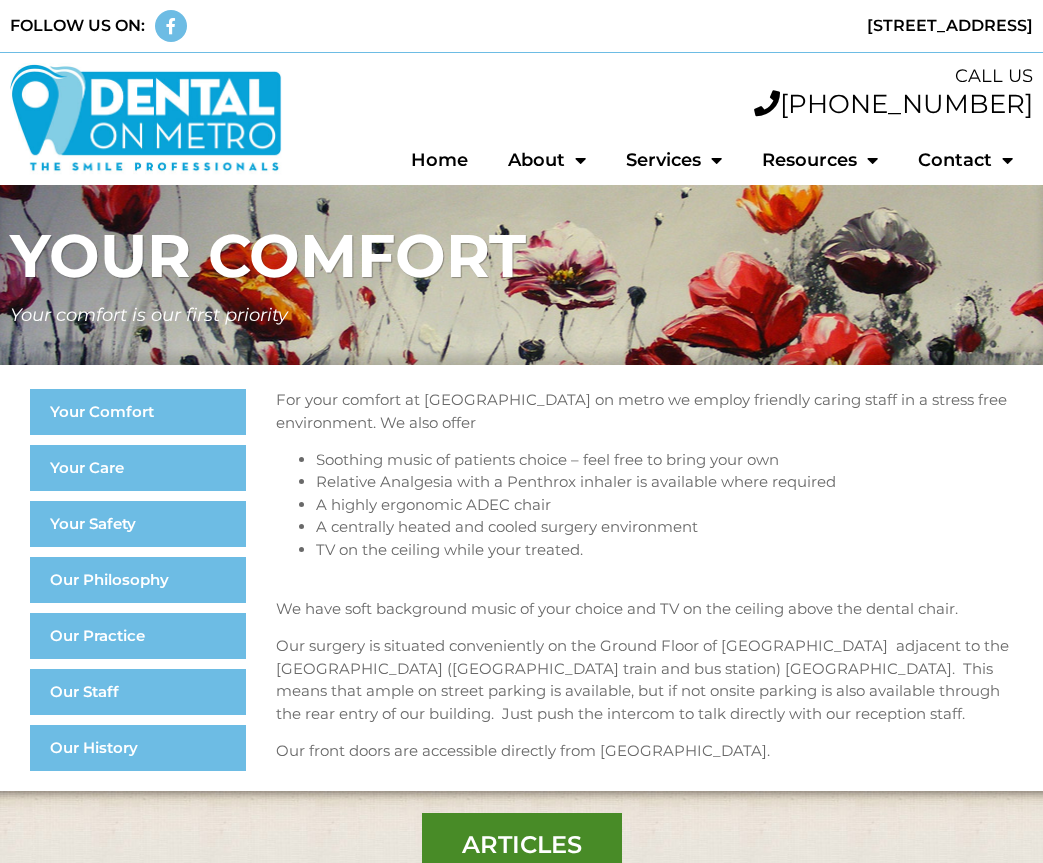scroll, scrollTop: 0, scrollLeft: 0, axis: both 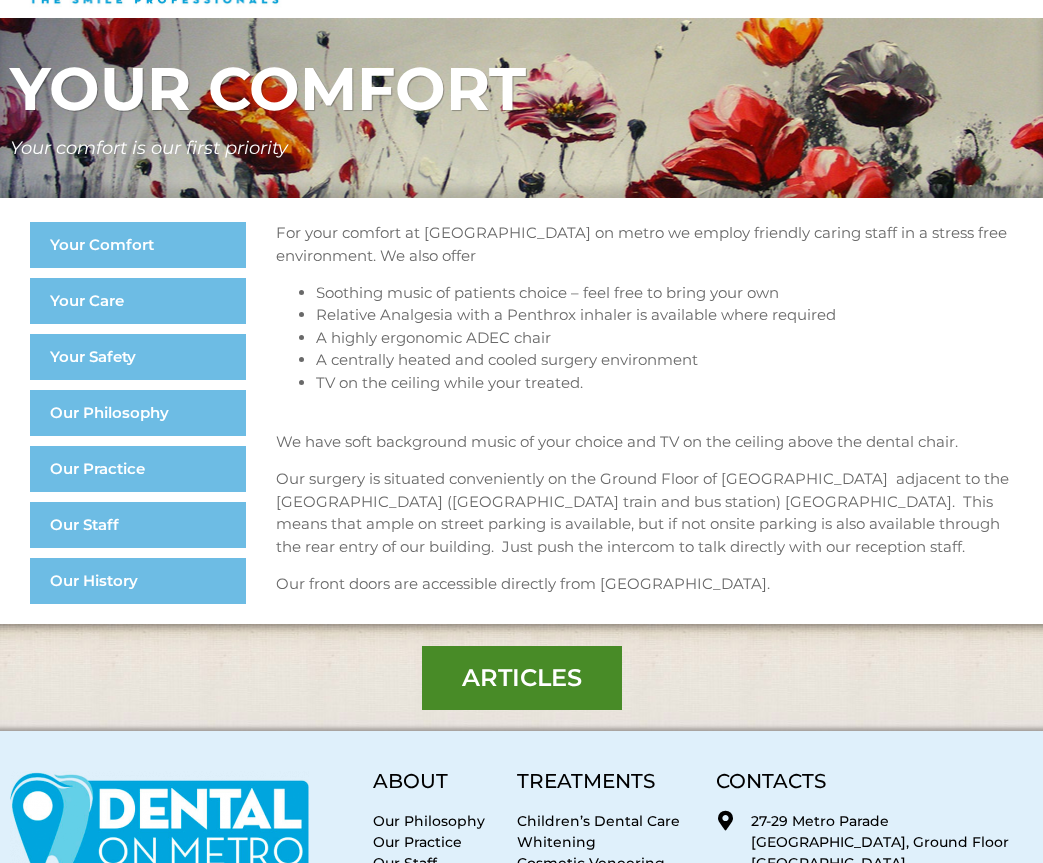 click at bounding box center [644, 405] 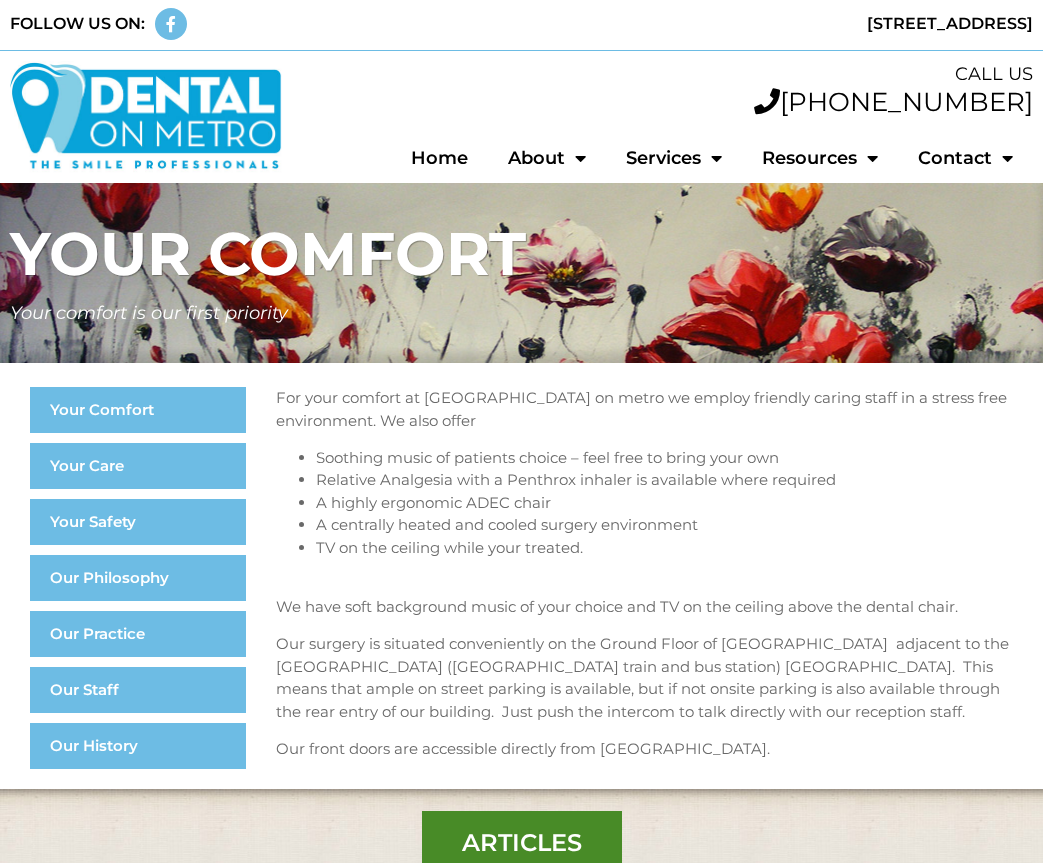 scroll, scrollTop: 0, scrollLeft: 0, axis: both 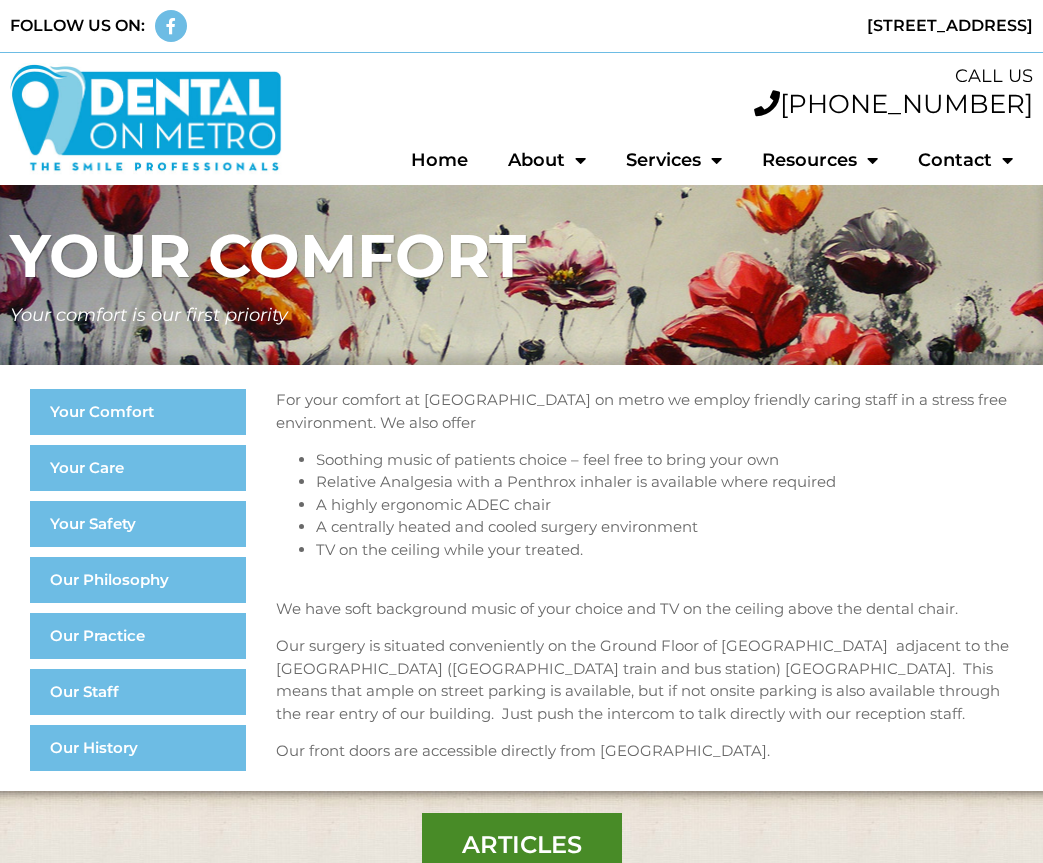 click on "A highly ergonomic ADEC chair" at bounding box center (664, 505) 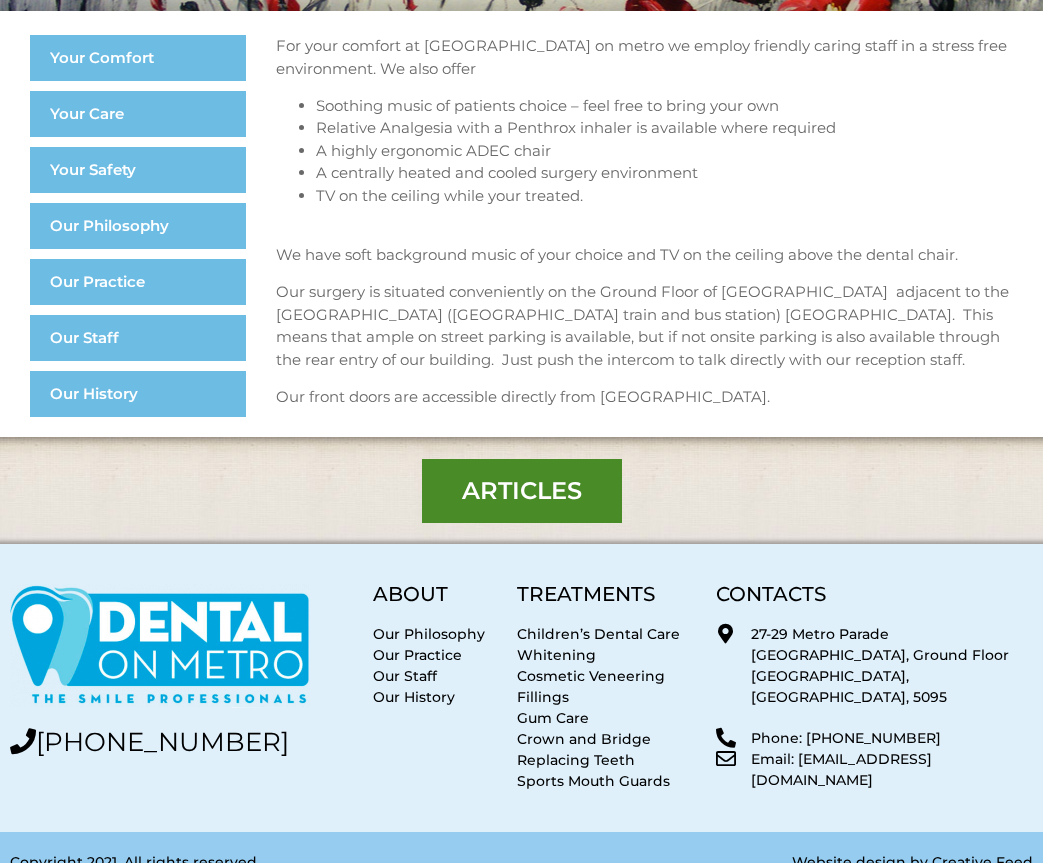 scroll, scrollTop: 389, scrollLeft: 0, axis: vertical 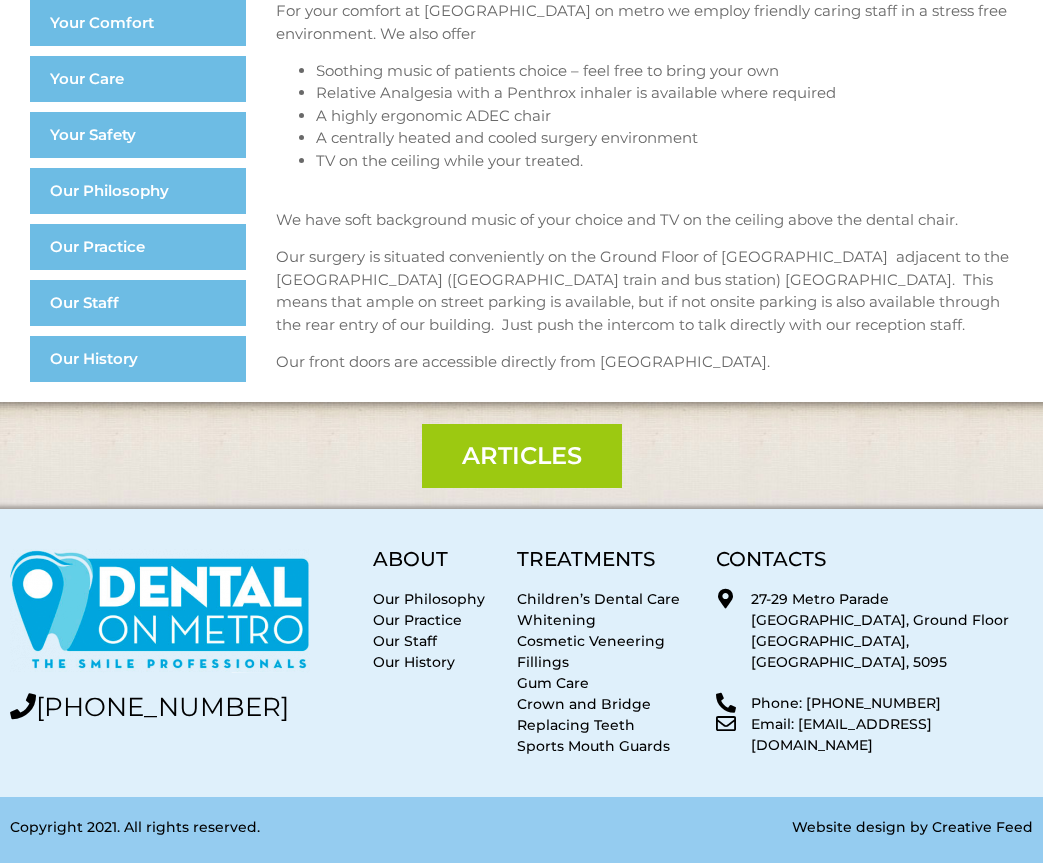 click on "Articles" at bounding box center [522, 456] 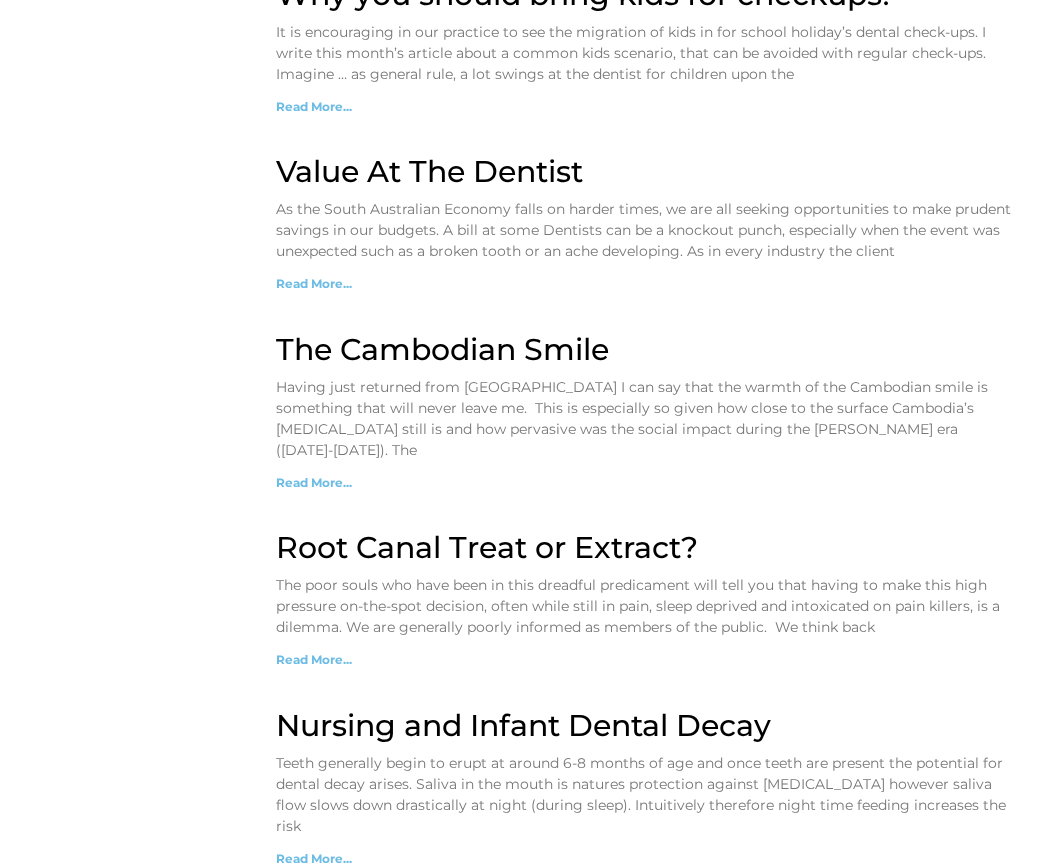 scroll, scrollTop: 833, scrollLeft: 0, axis: vertical 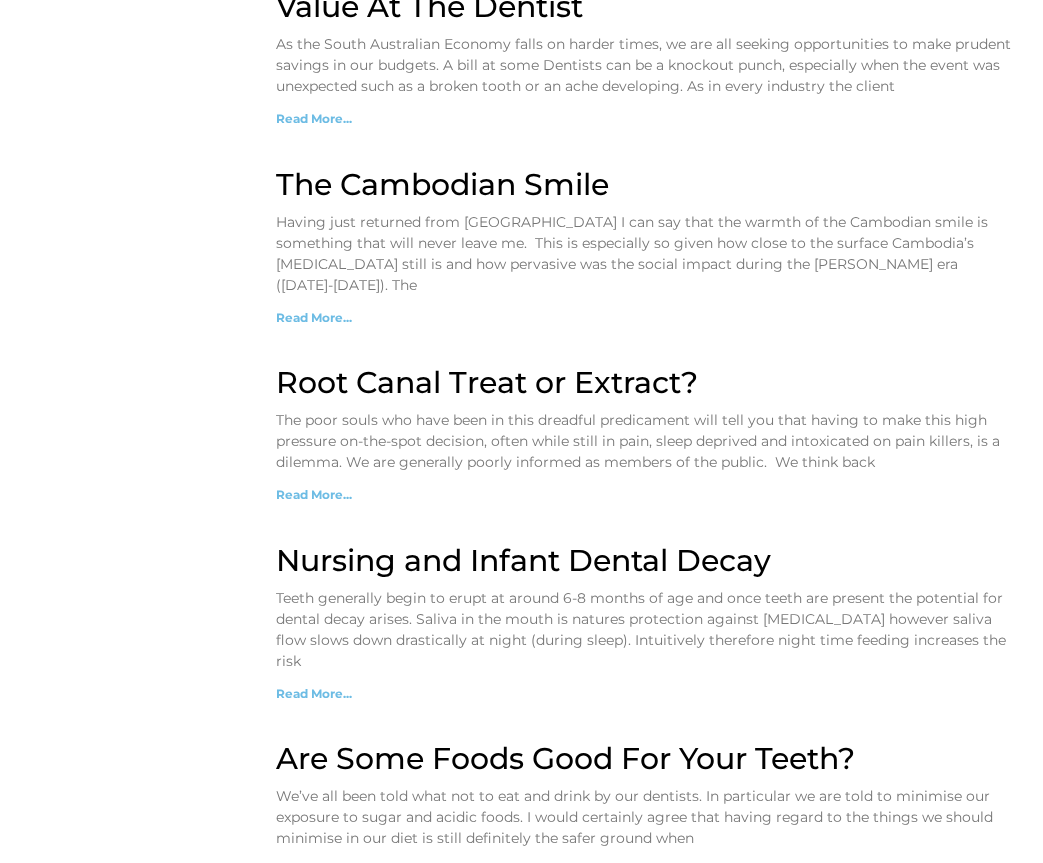 click on "FAQs
Courses Completed
Video Gallery
Articles
Newsletters
FAQs
Courses Completed
Video Gallery
Articles
Newsletters" at bounding box center [130, 512] 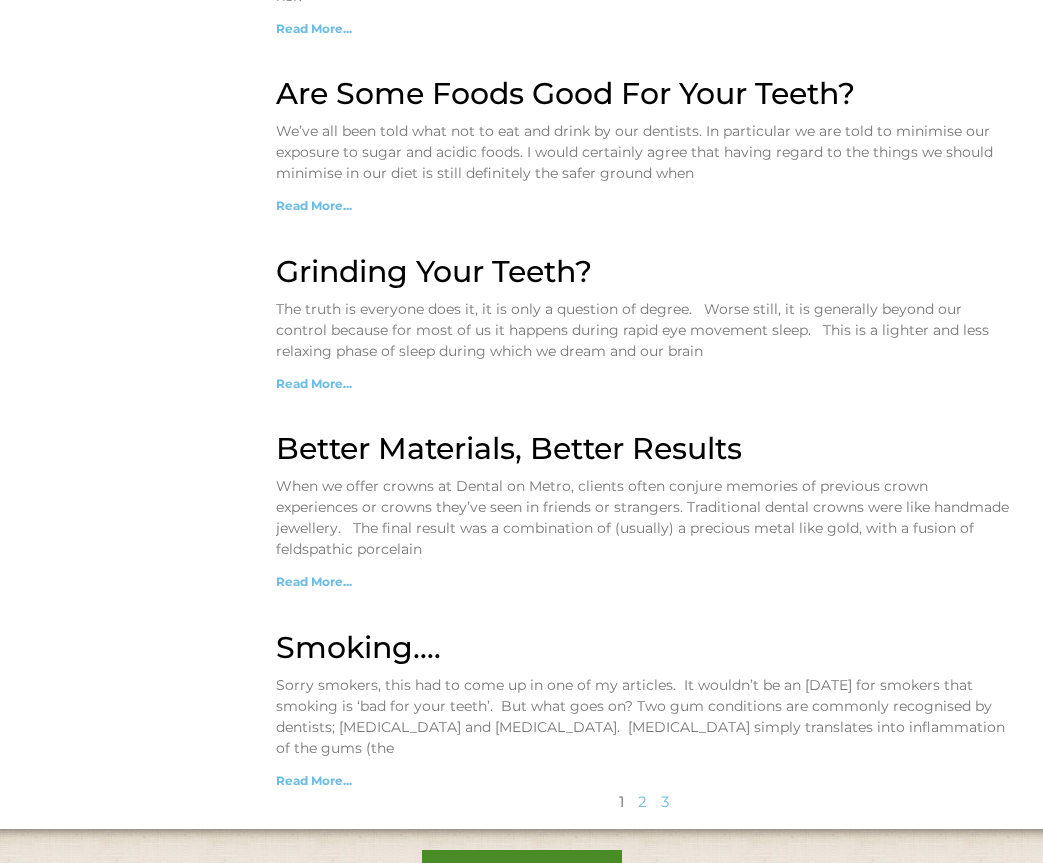 scroll, scrollTop: 1500, scrollLeft: 0, axis: vertical 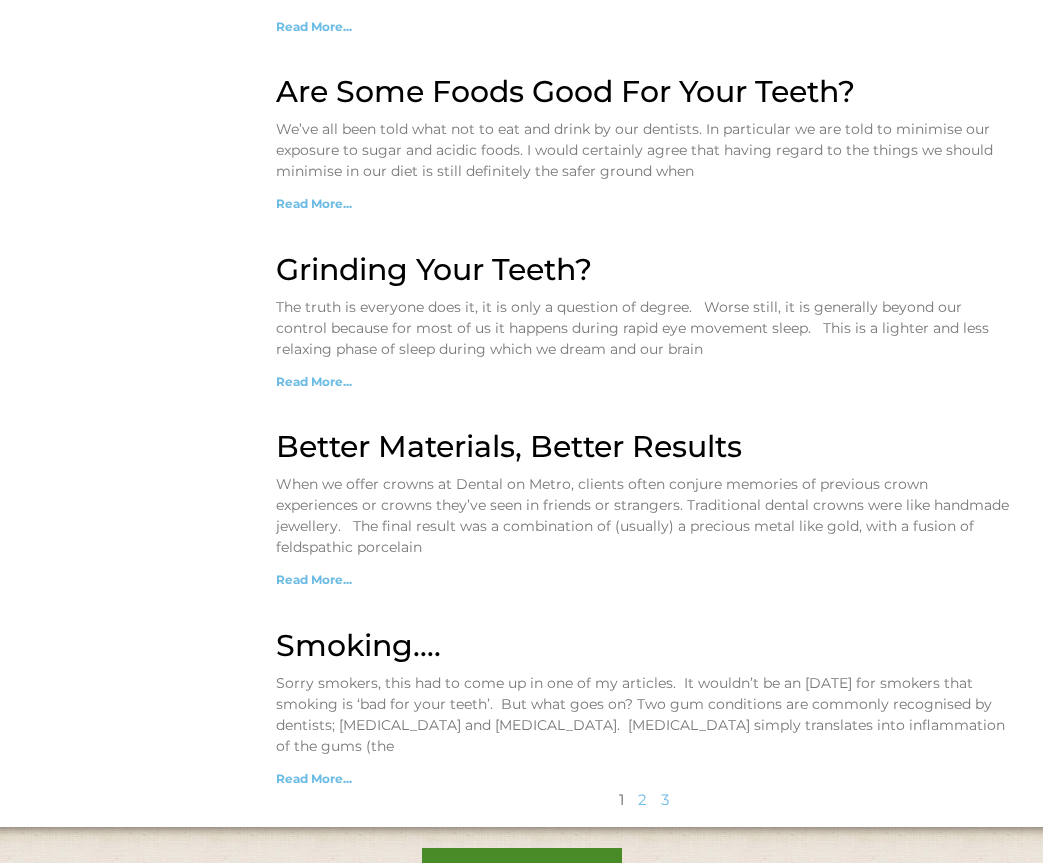 click on "Read More..." at bounding box center (314, 203) 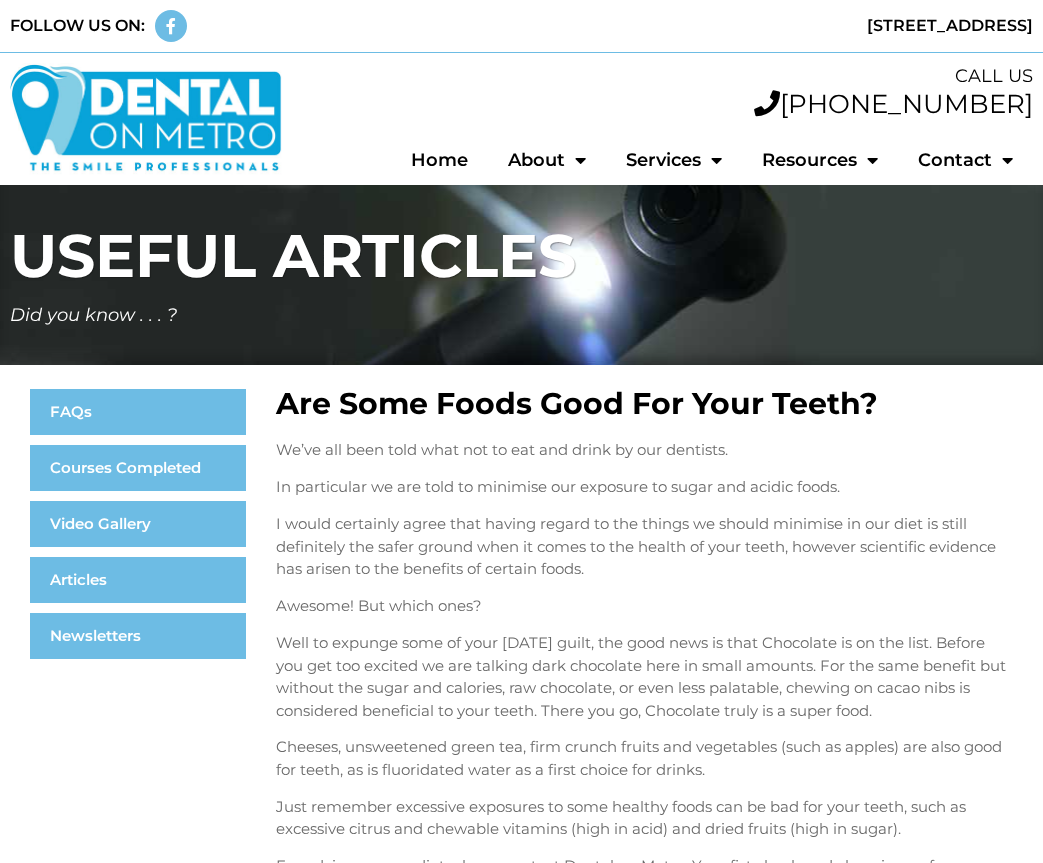 scroll, scrollTop: 0, scrollLeft: 0, axis: both 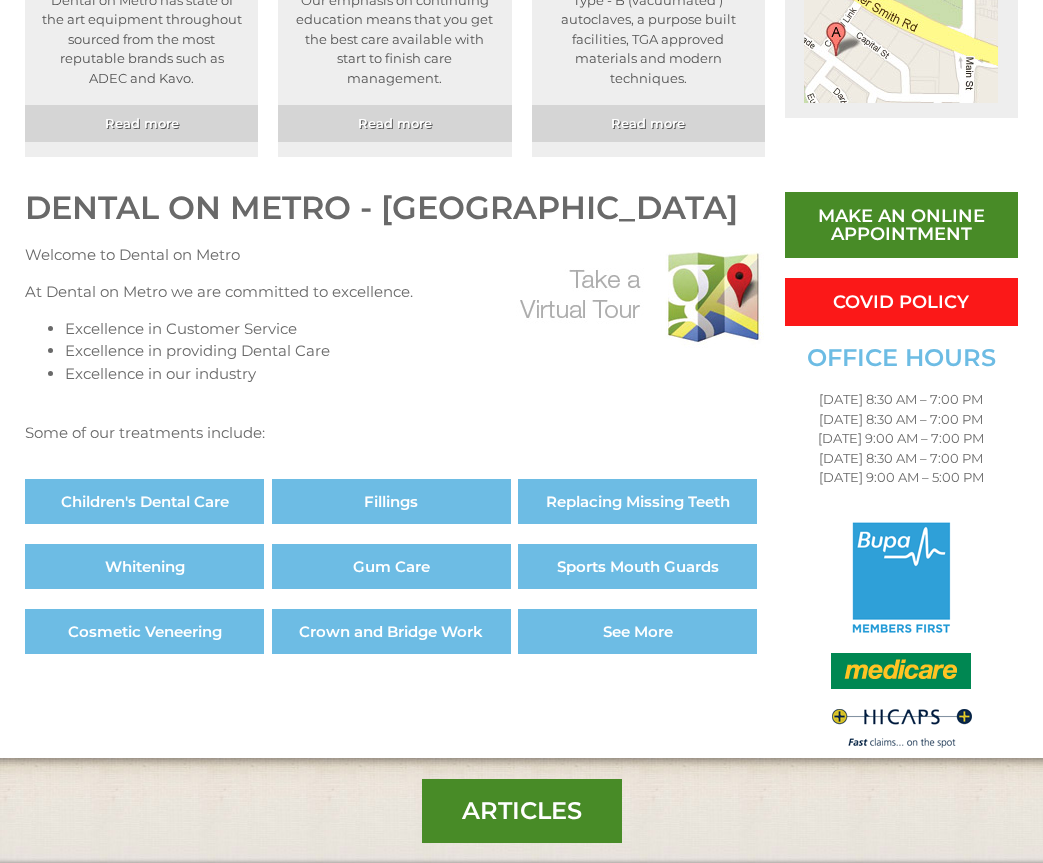 click on "Excellence in our industry" at bounding box center [415, 374] 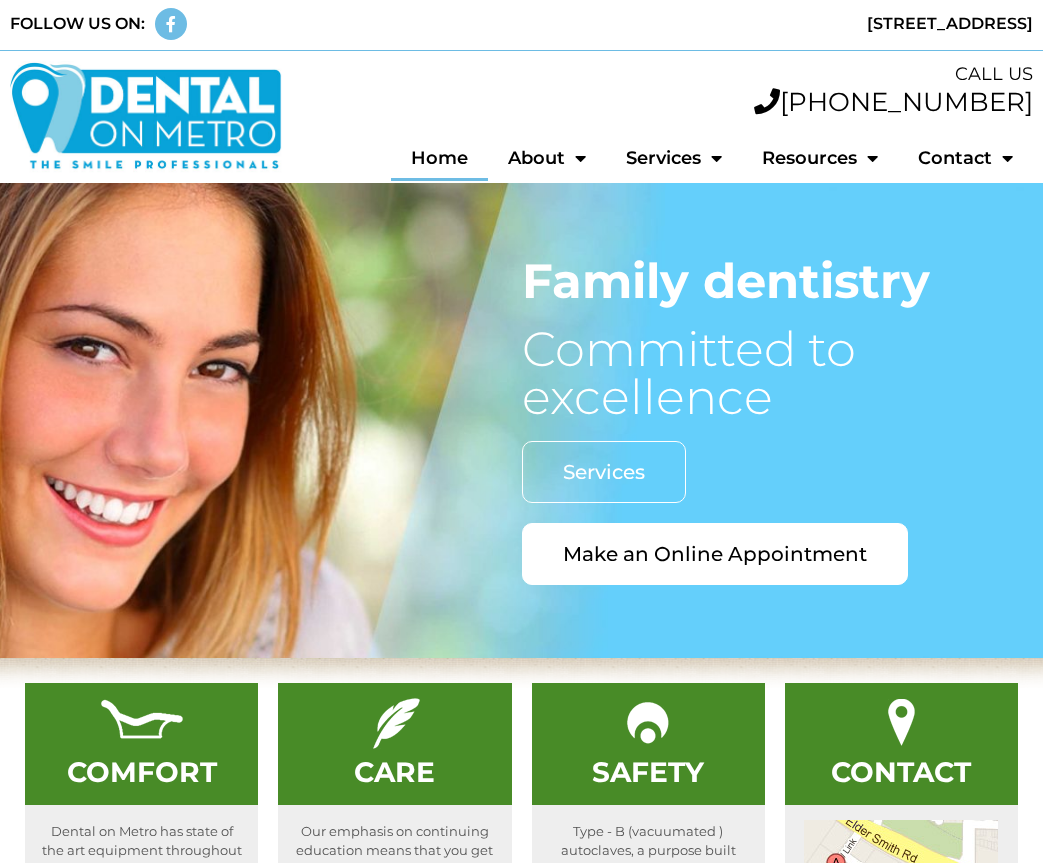 scroll, scrollTop: 0, scrollLeft: 0, axis: both 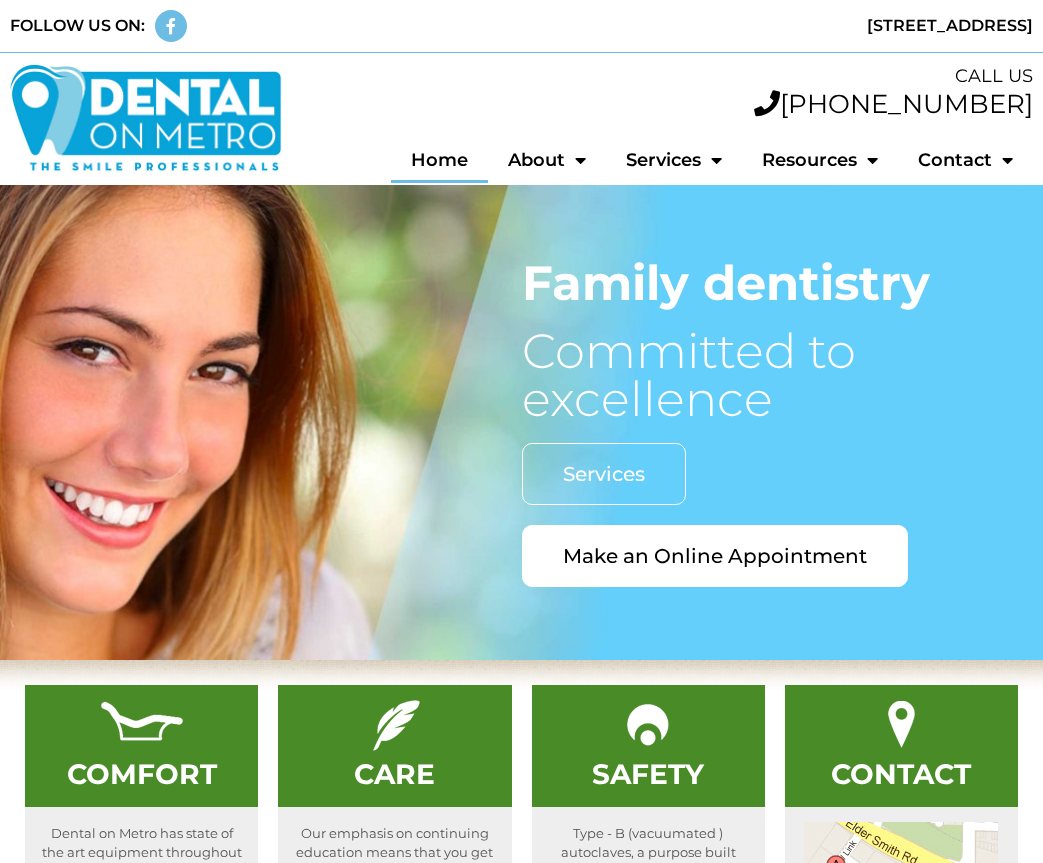 click on "CALL US" at bounding box center (667, 76) 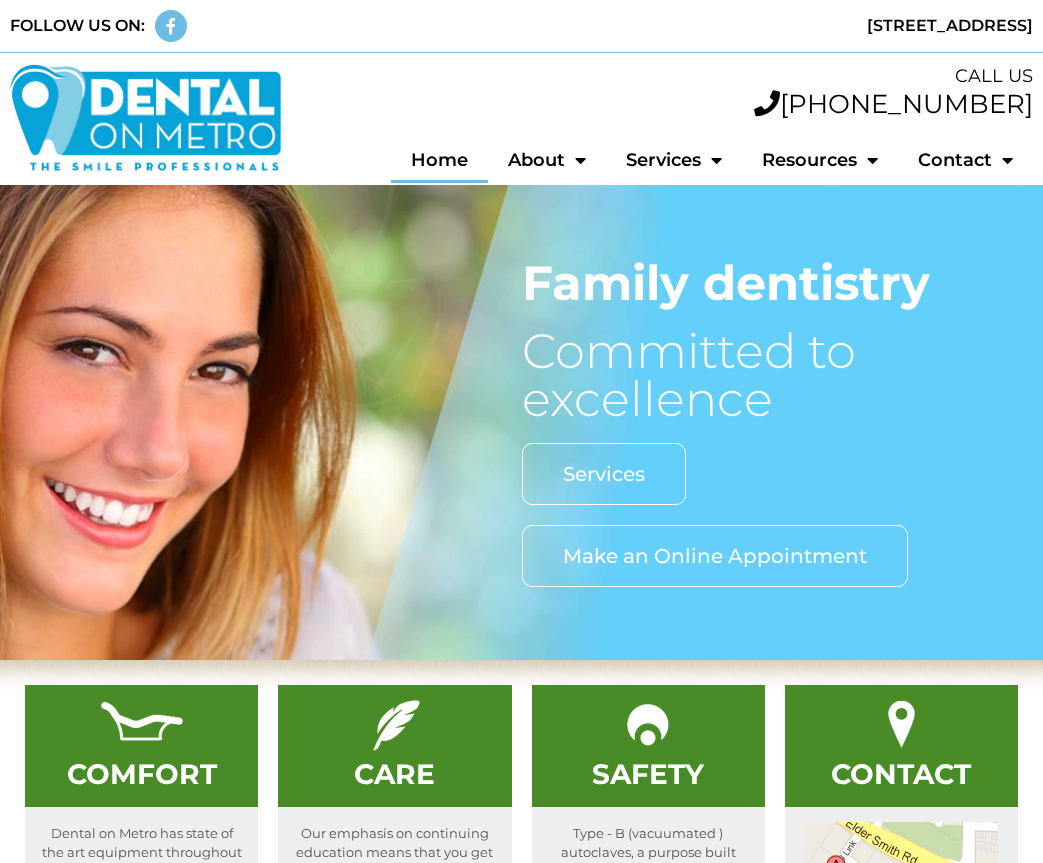 click on "Make an Online Appointment" at bounding box center (715, 556) 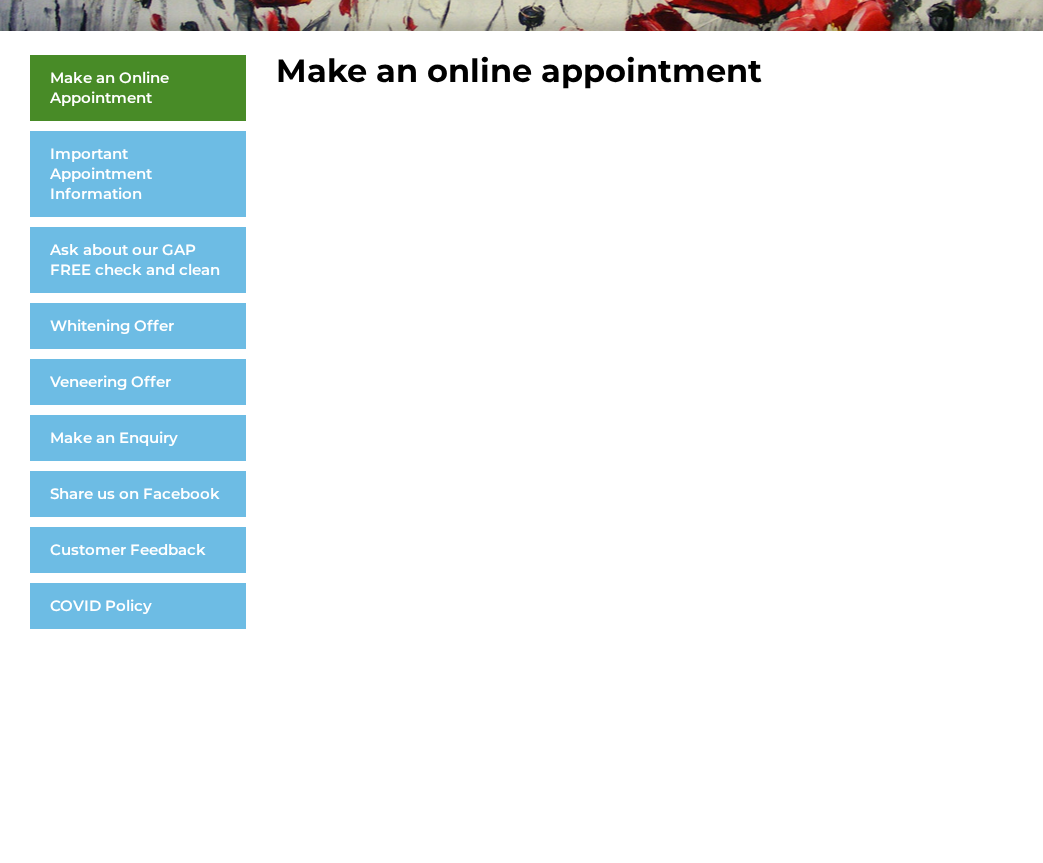scroll, scrollTop: 333, scrollLeft: 0, axis: vertical 